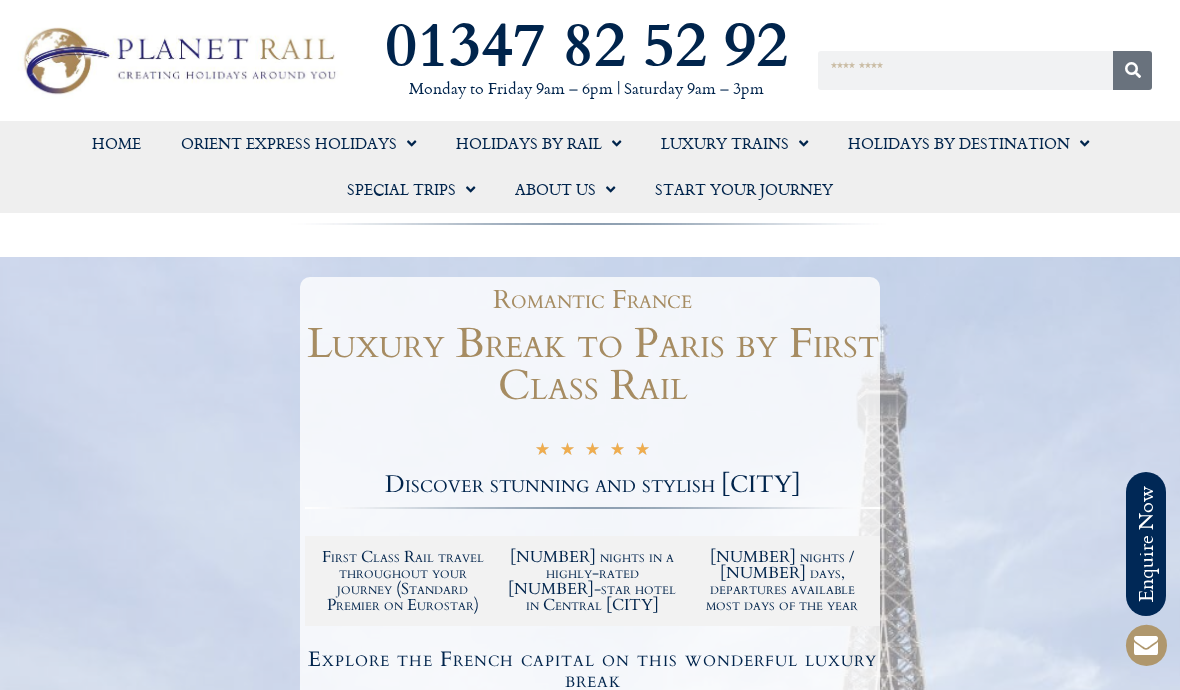 scroll, scrollTop: 0, scrollLeft: 0, axis: both 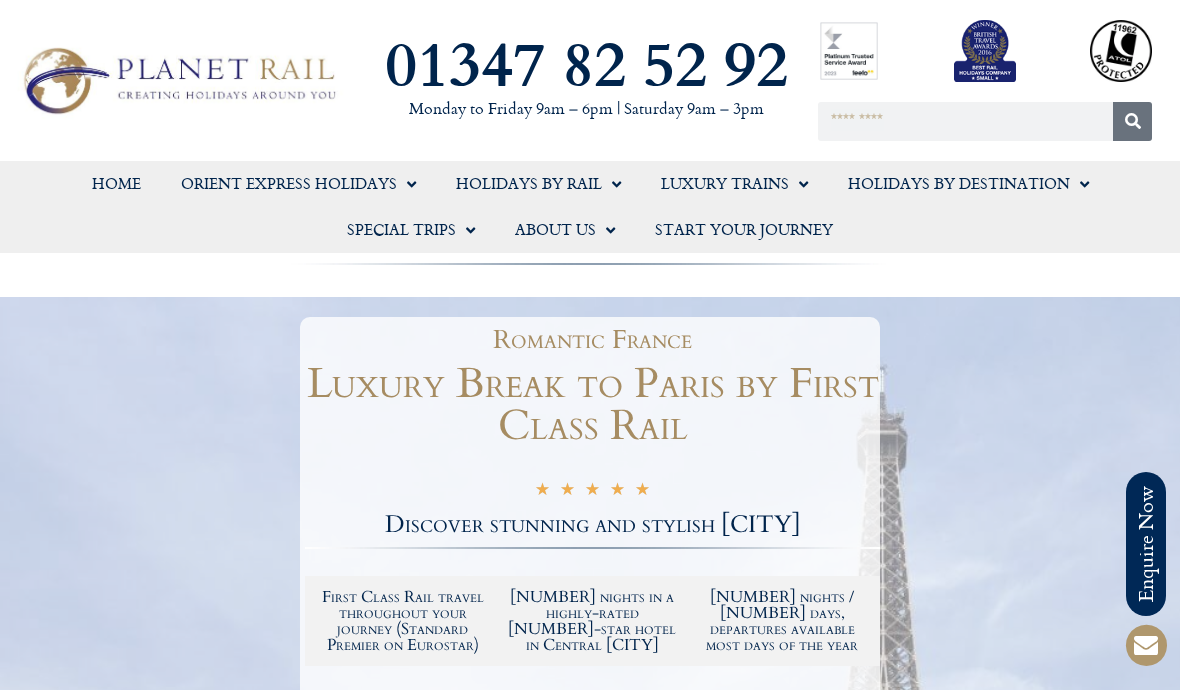 click on "Home" 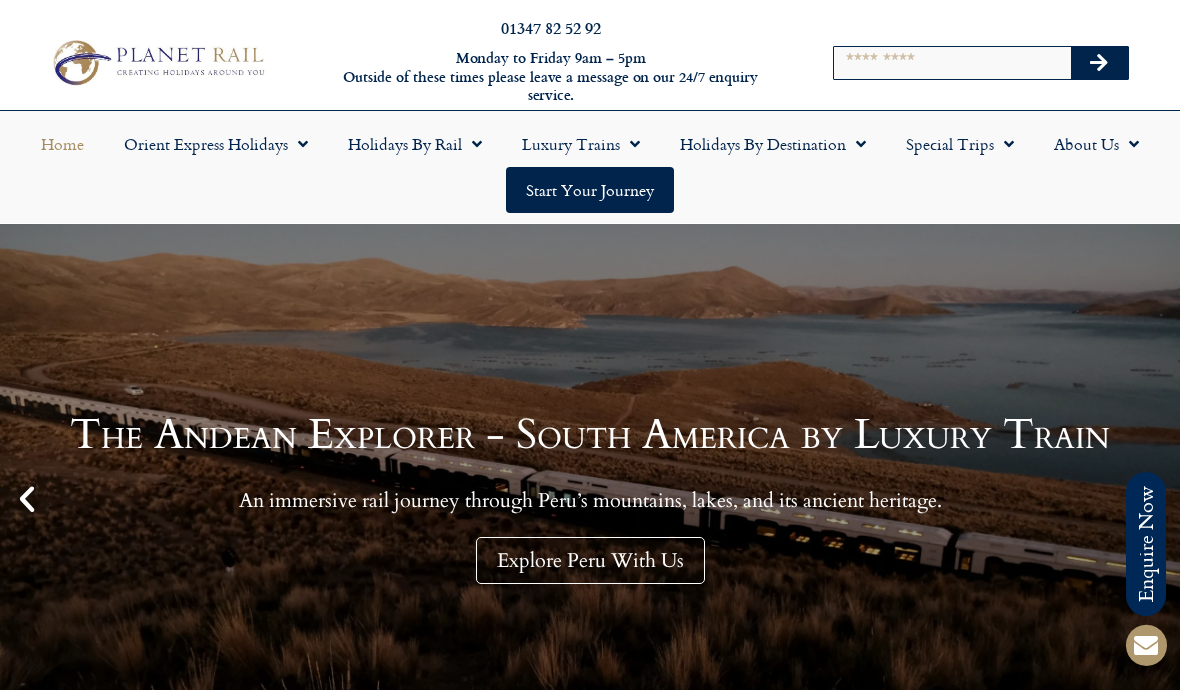 scroll, scrollTop: 0, scrollLeft: 0, axis: both 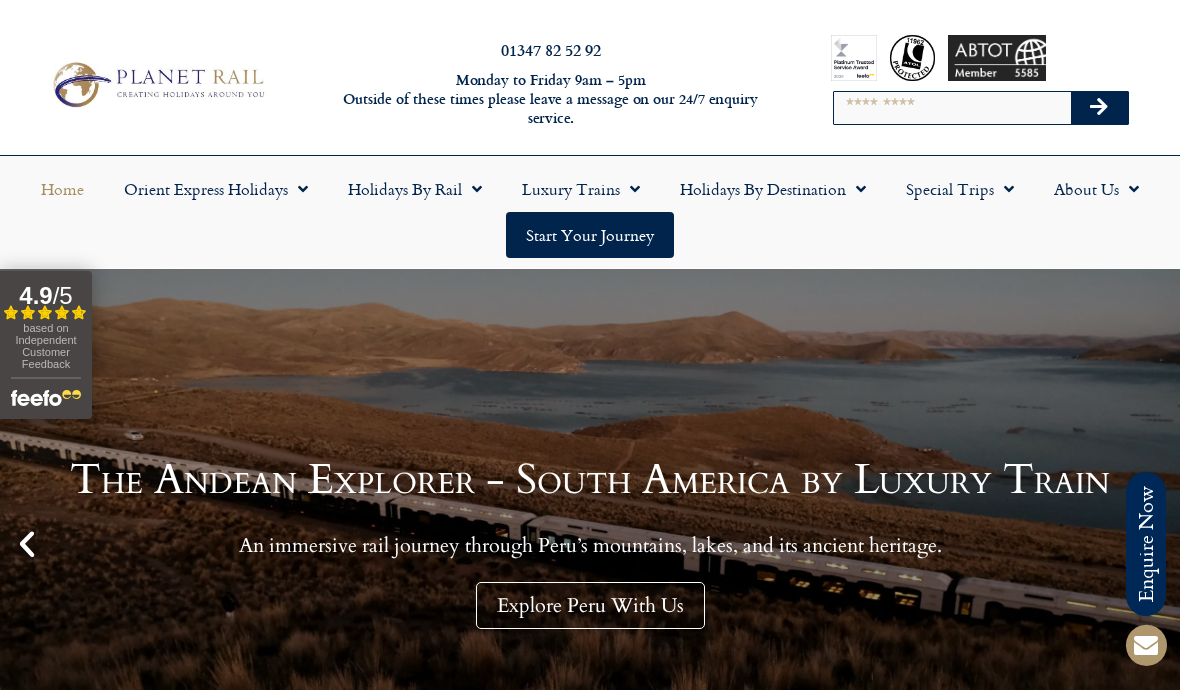 click on "Holidays by Rail" 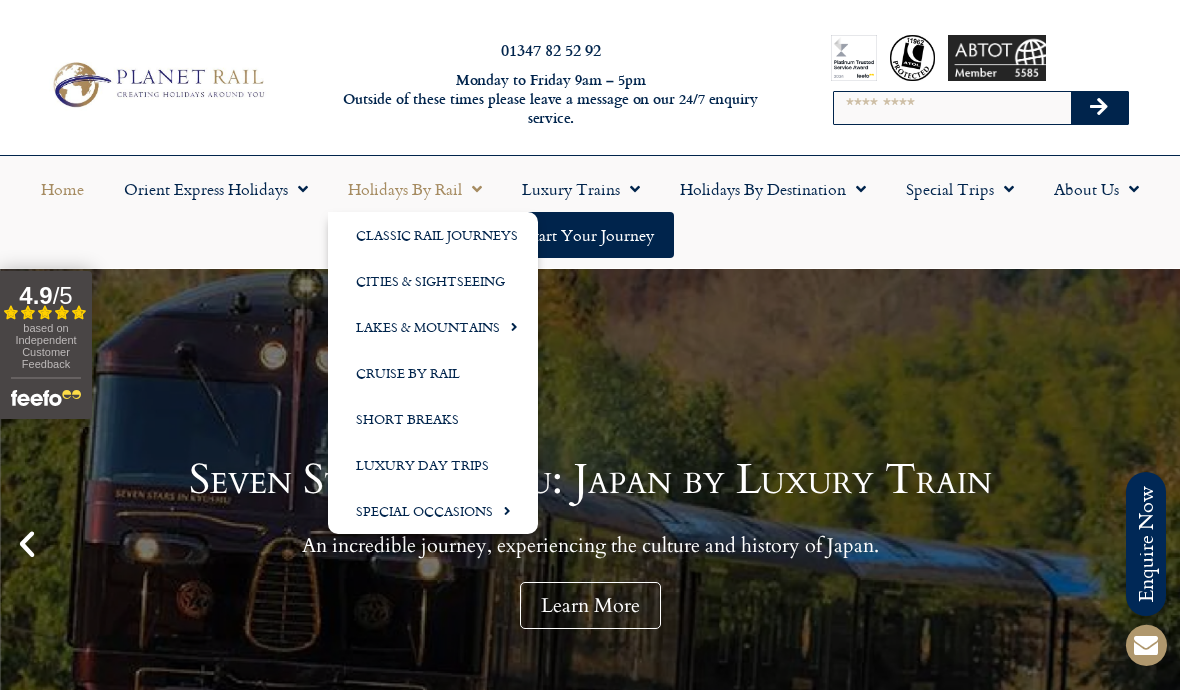 click on "Lakes & Mountains" 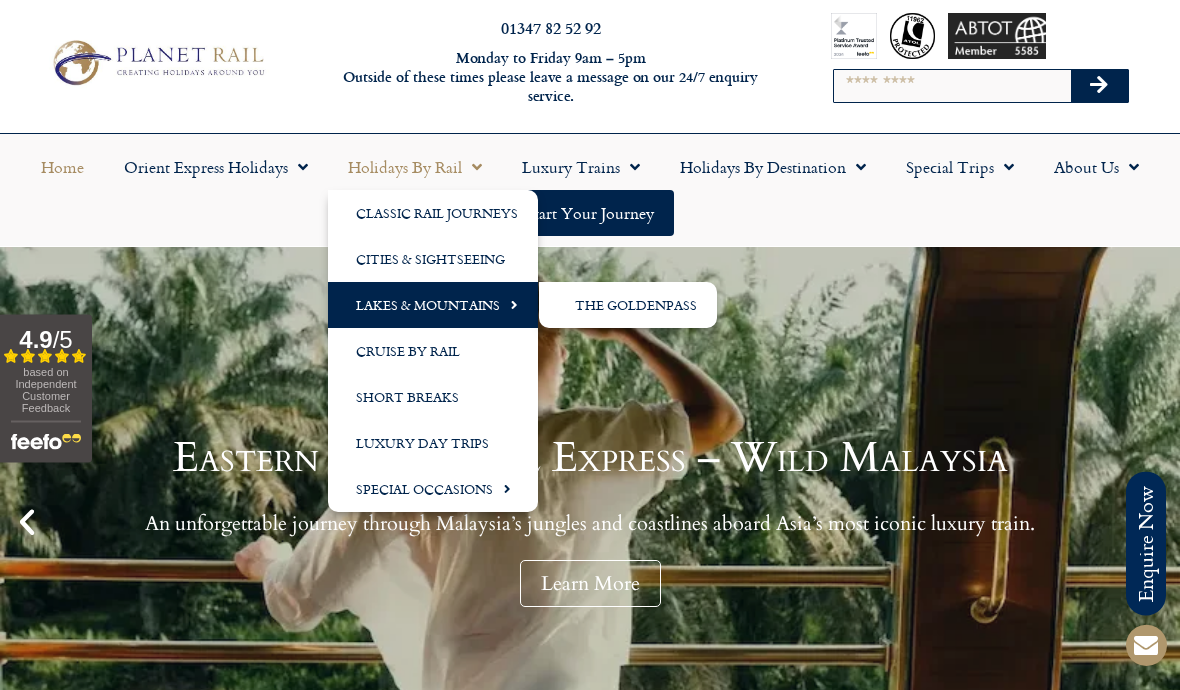 scroll, scrollTop: 22, scrollLeft: 0, axis: vertical 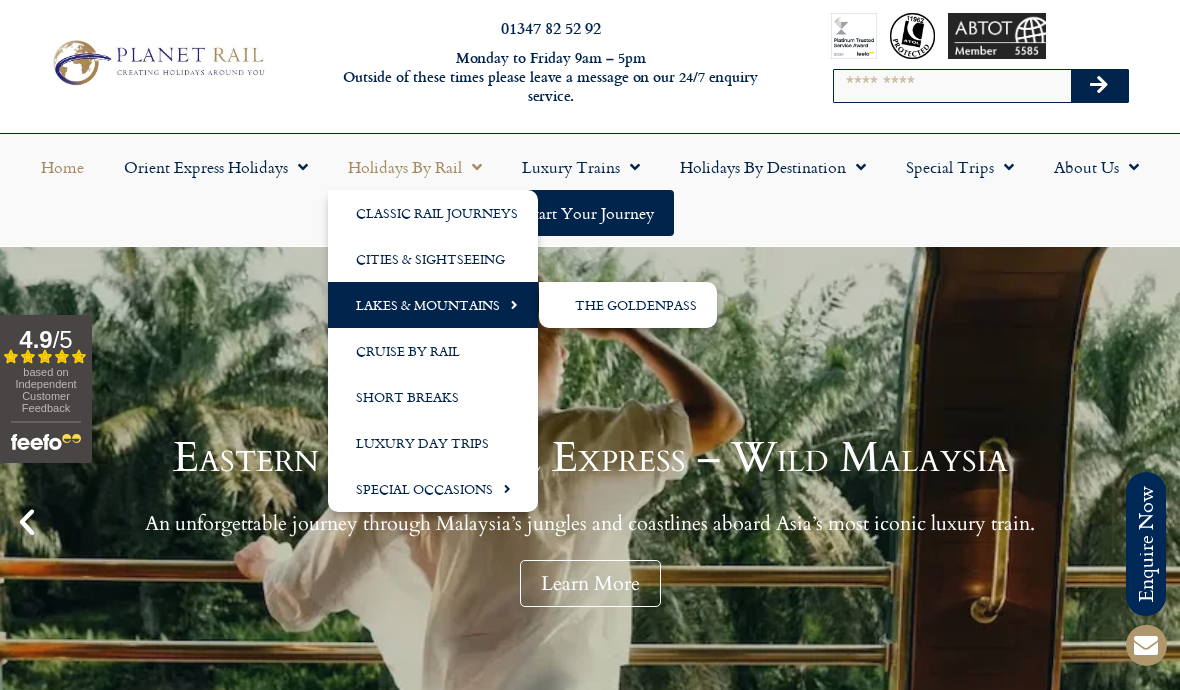 click on "The GoldenPass" 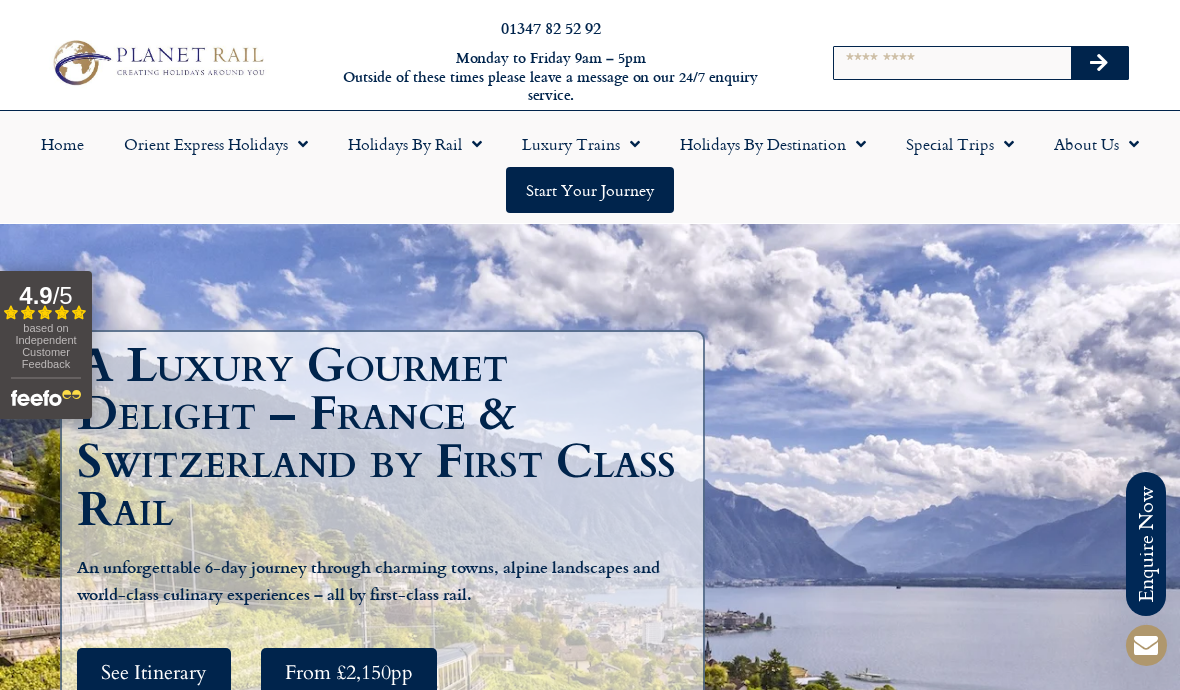 scroll, scrollTop: 0, scrollLeft: 0, axis: both 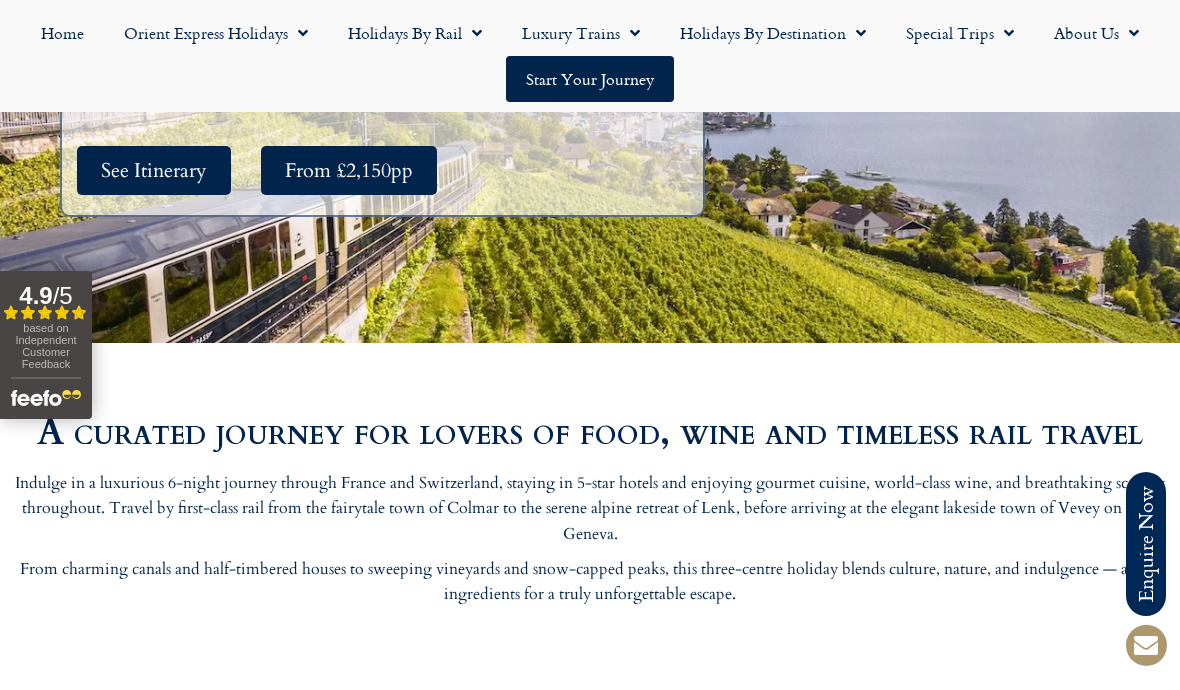 click on "See Itinerary" at bounding box center [154, 170] 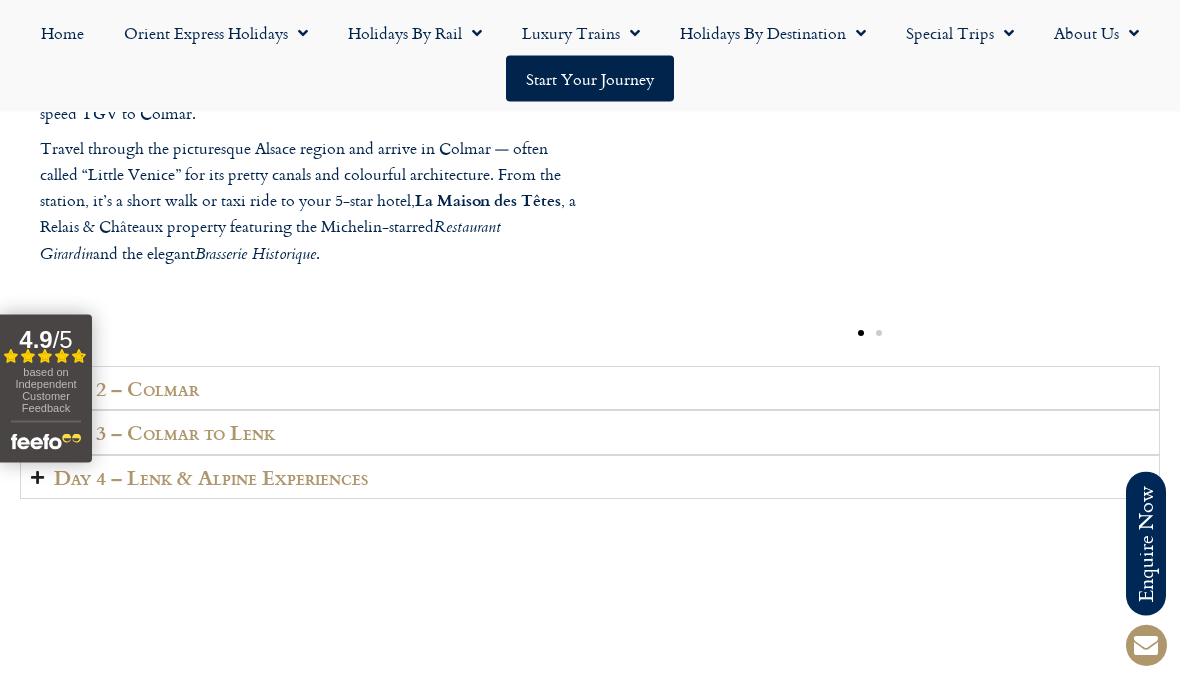 scroll, scrollTop: 2941, scrollLeft: 0, axis: vertical 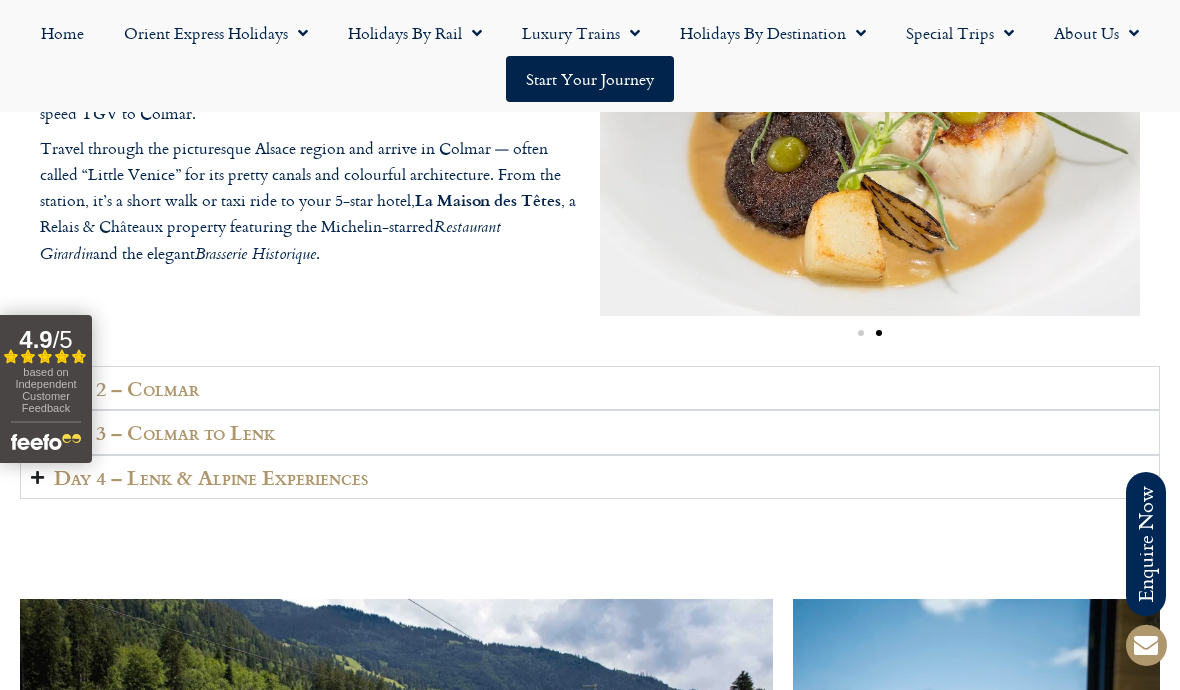 click on "Day 4 – Lenk & Alpine Experiences" at bounding box center (590, 477) 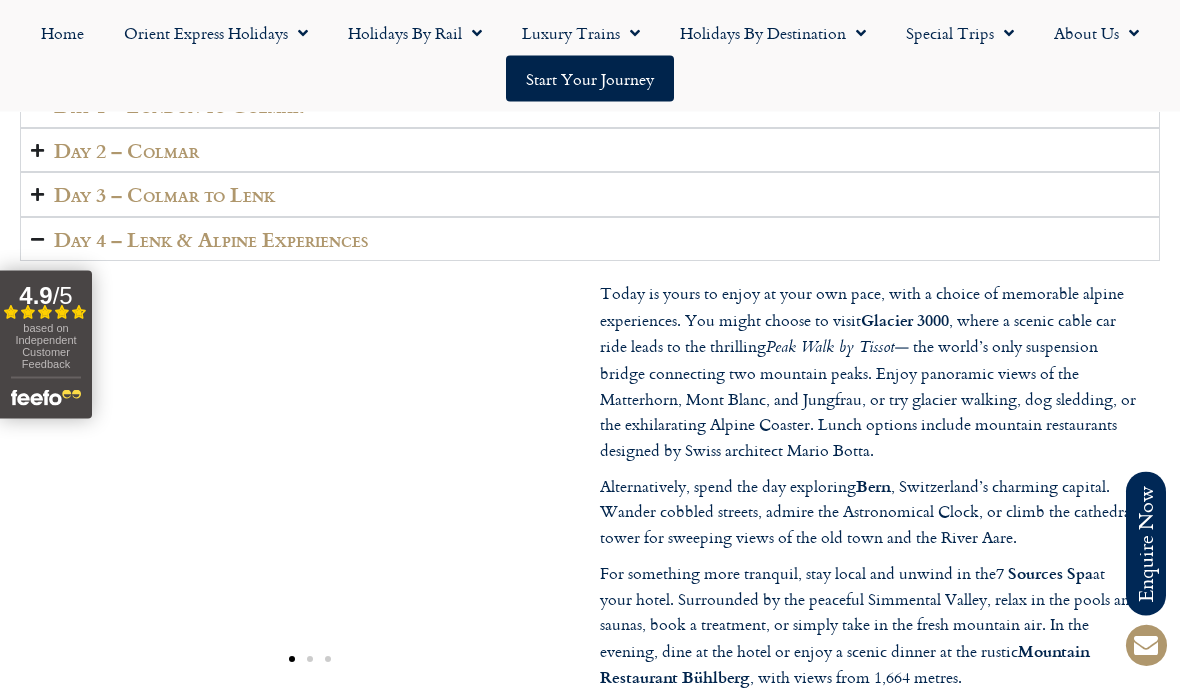 scroll, scrollTop: 2749, scrollLeft: 0, axis: vertical 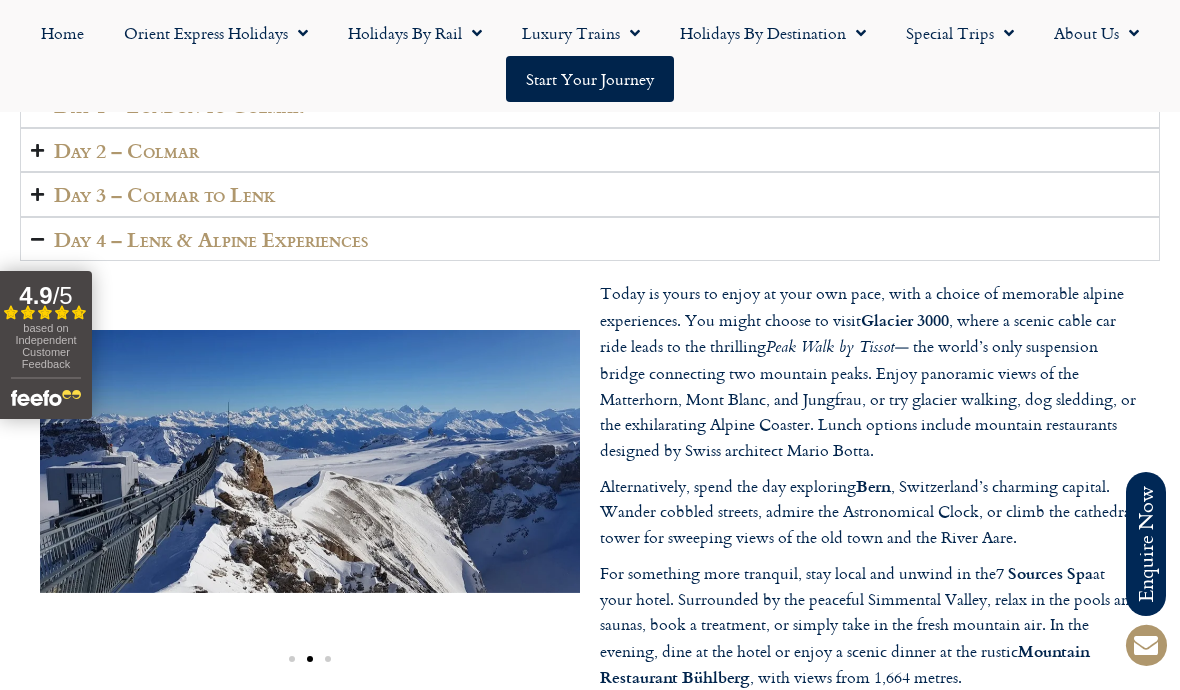 click on "Day 2 – Colmar" at bounding box center [590, 150] 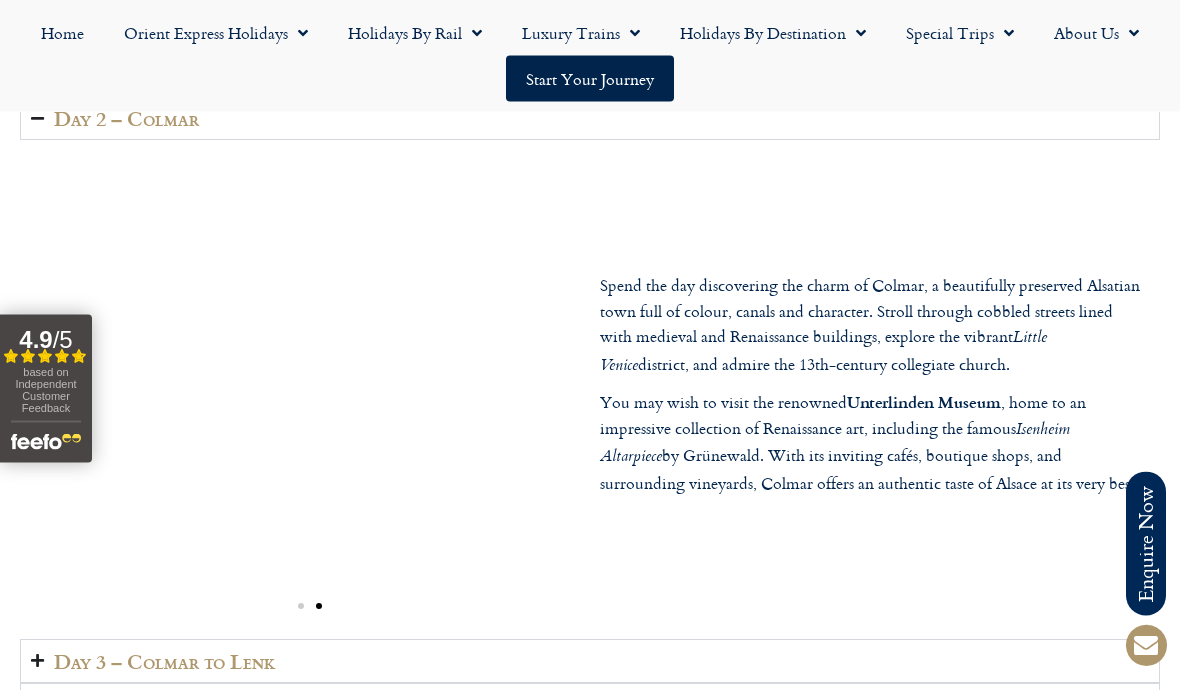 scroll, scrollTop: 2781, scrollLeft: 0, axis: vertical 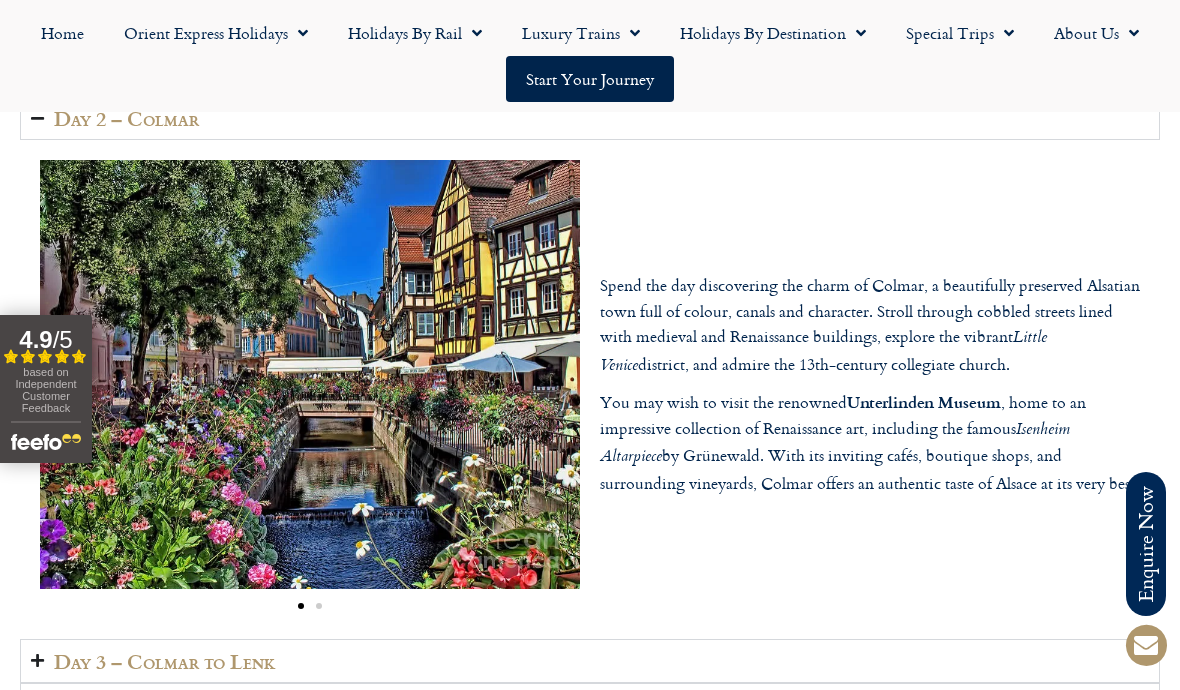 click on "Day 1 – London to Colmar" at bounding box center (590, 73) 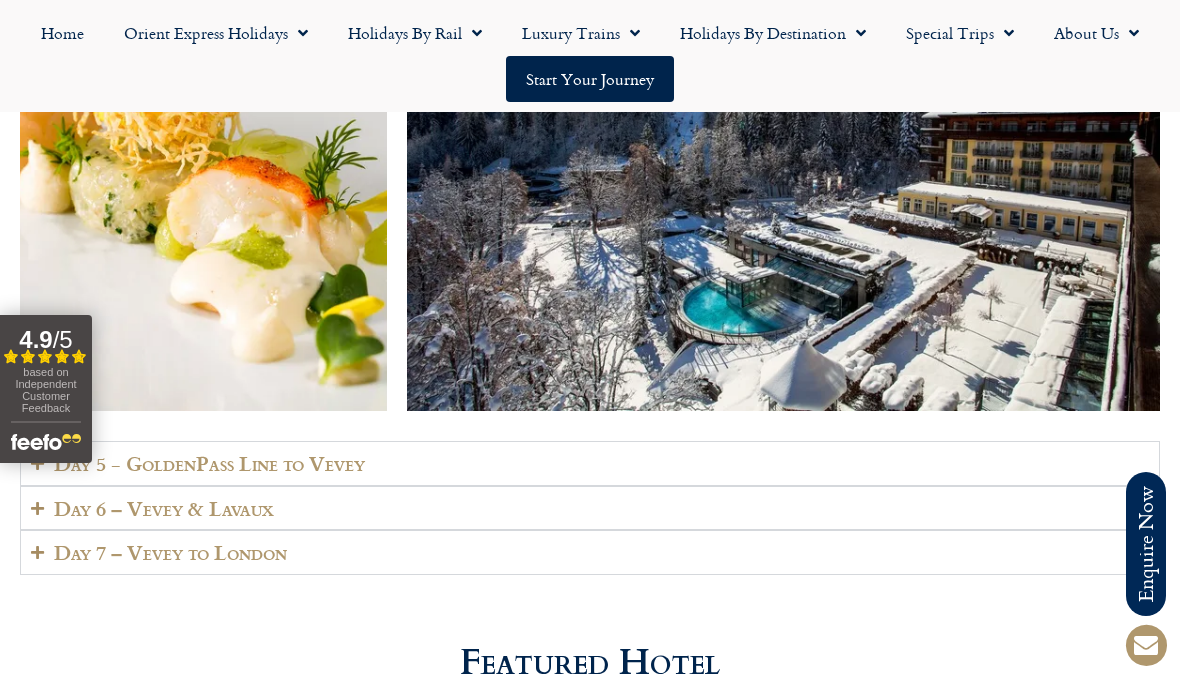 scroll, scrollTop: 4150, scrollLeft: 0, axis: vertical 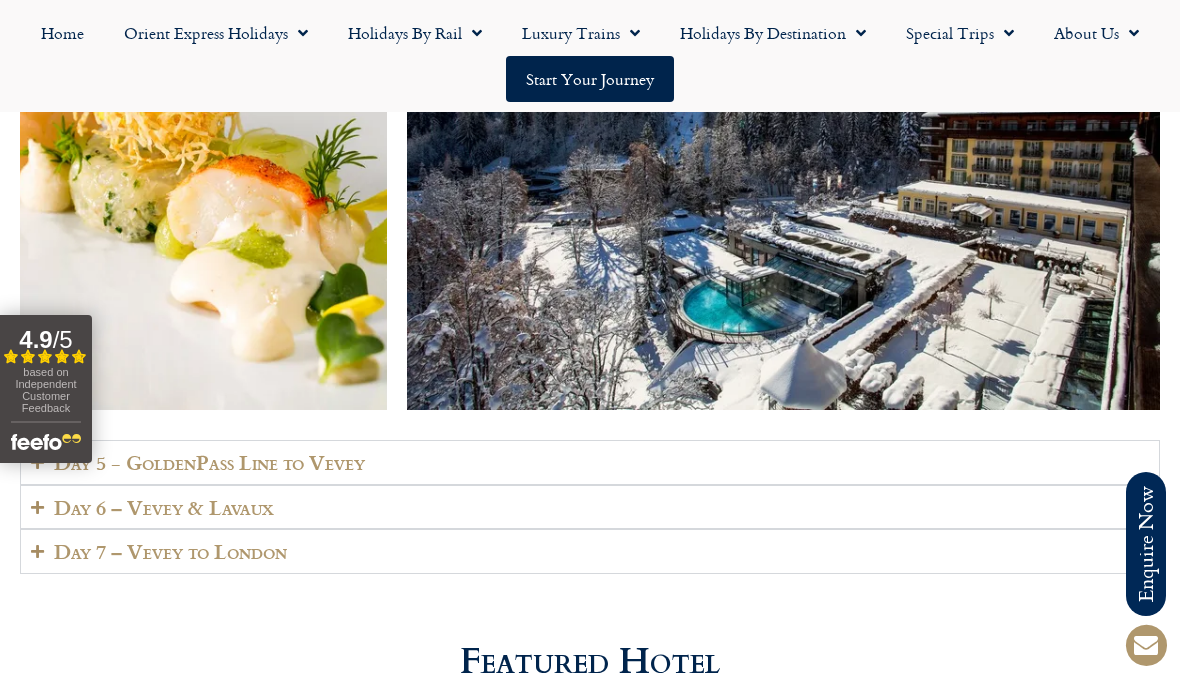click on "Day 5 - GoldenPass Line to Vevey" at bounding box center [590, 462] 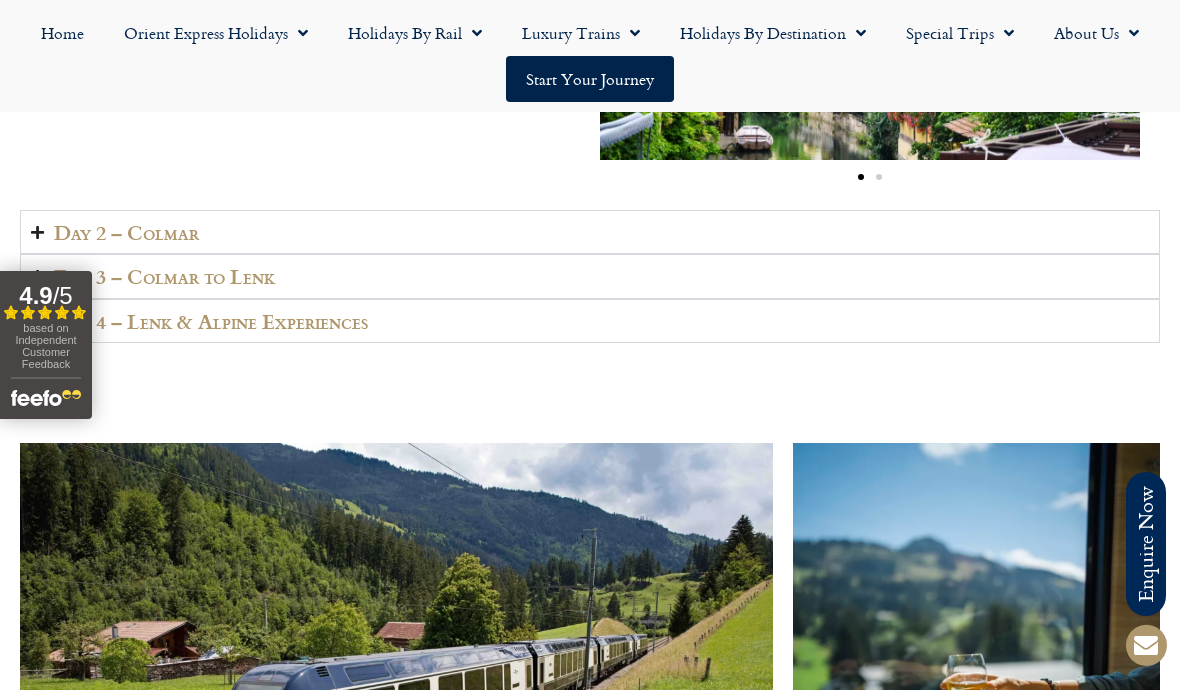 scroll, scrollTop: 3096, scrollLeft: 0, axis: vertical 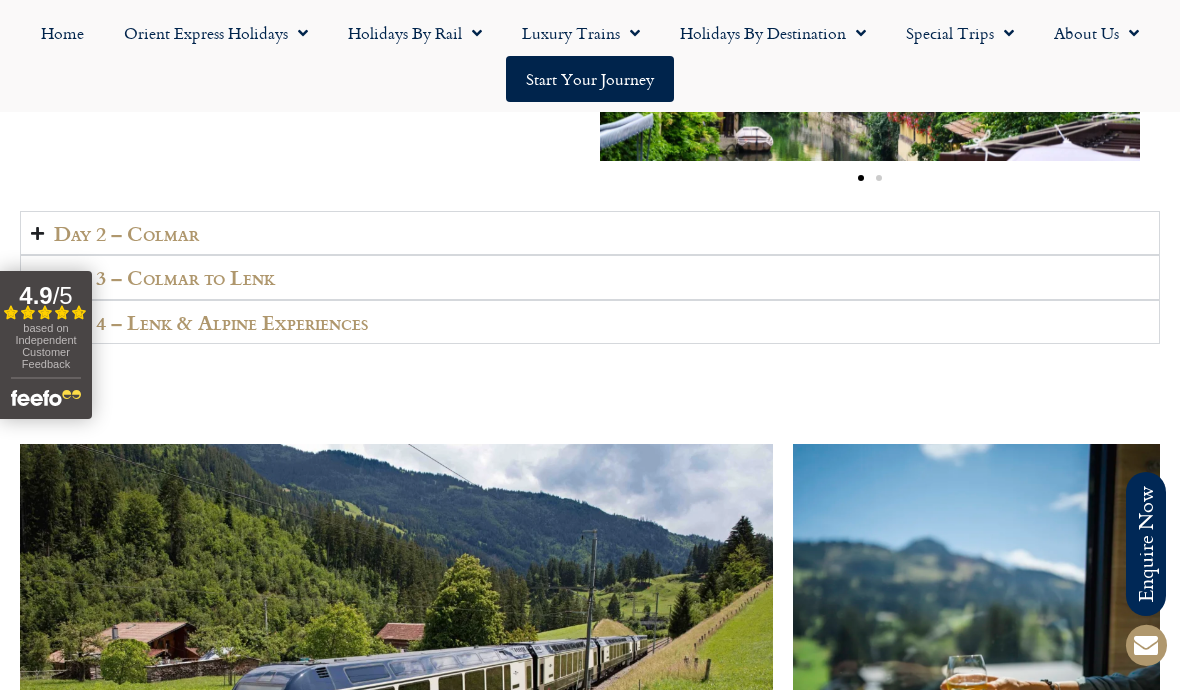 click on "Day 3 – Colmar to Lenk" at bounding box center (590, 277) 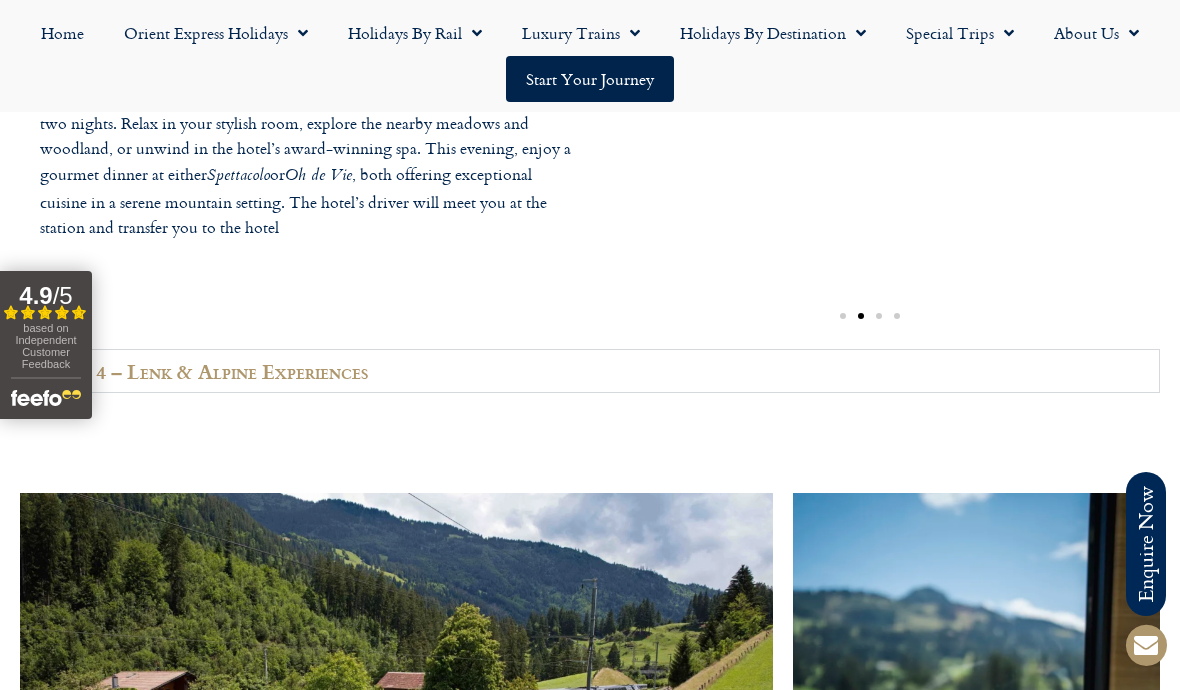 scroll, scrollTop: 3091, scrollLeft: 0, axis: vertical 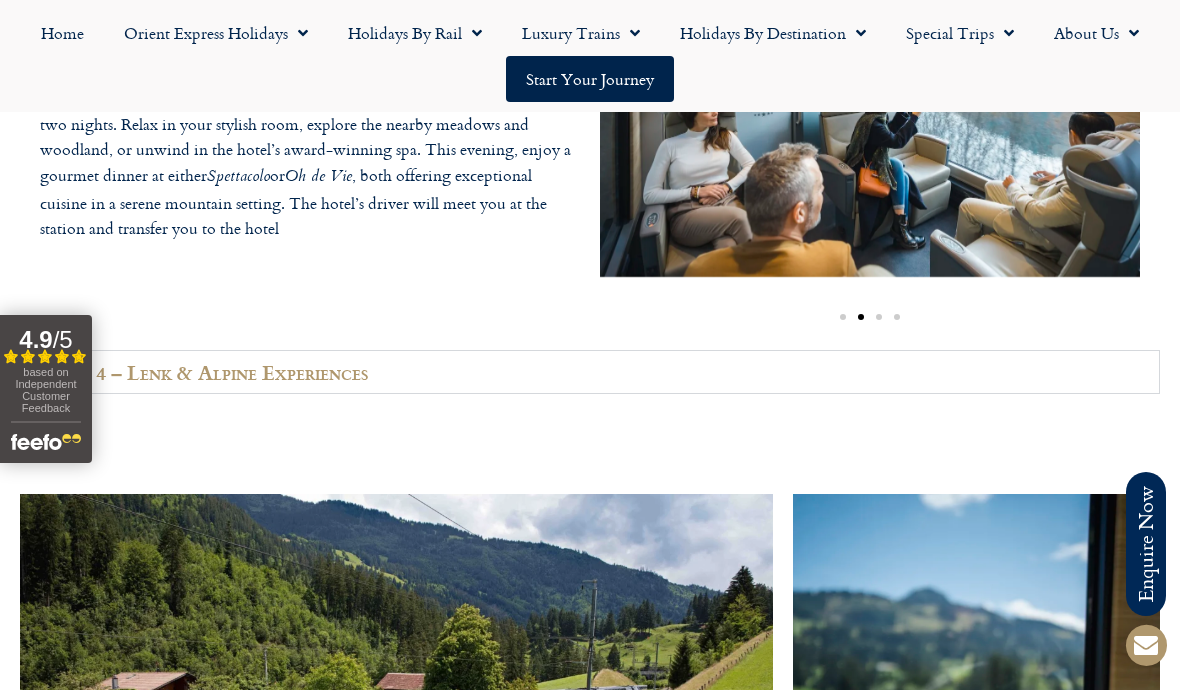 click at bounding box center (870, 315) 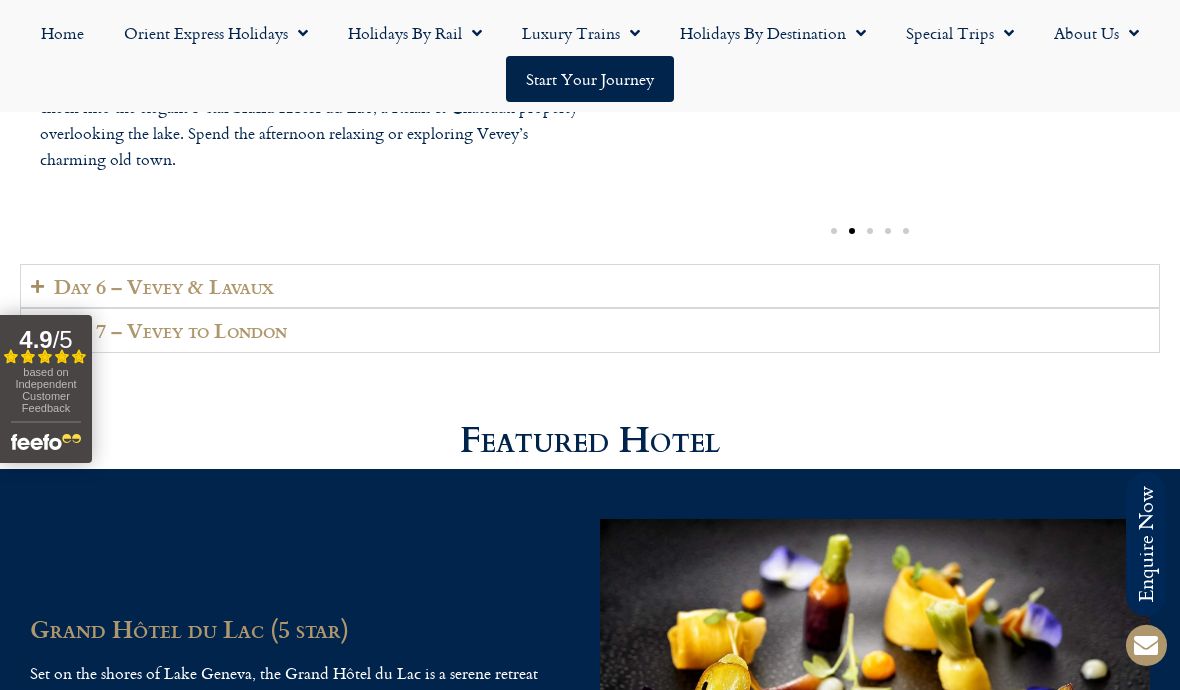 scroll, scrollTop: 4894, scrollLeft: 0, axis: vertical 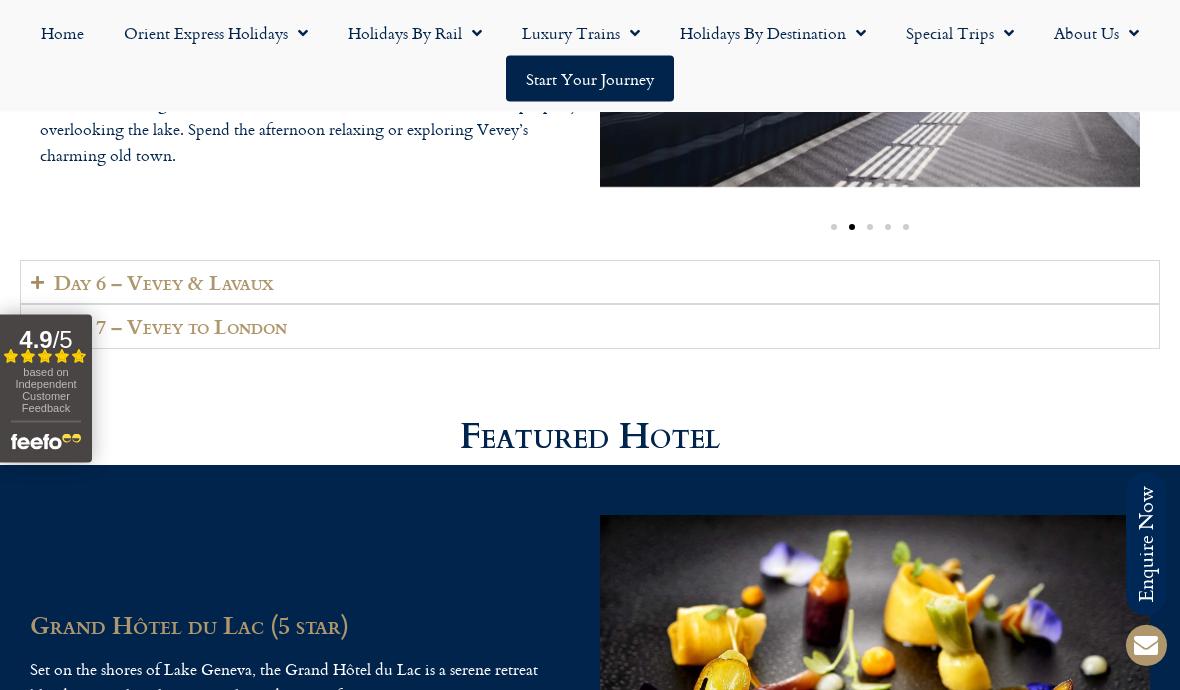 click on "Day 6 – Vevey & Lavaux" at bounding box center (590, 283) 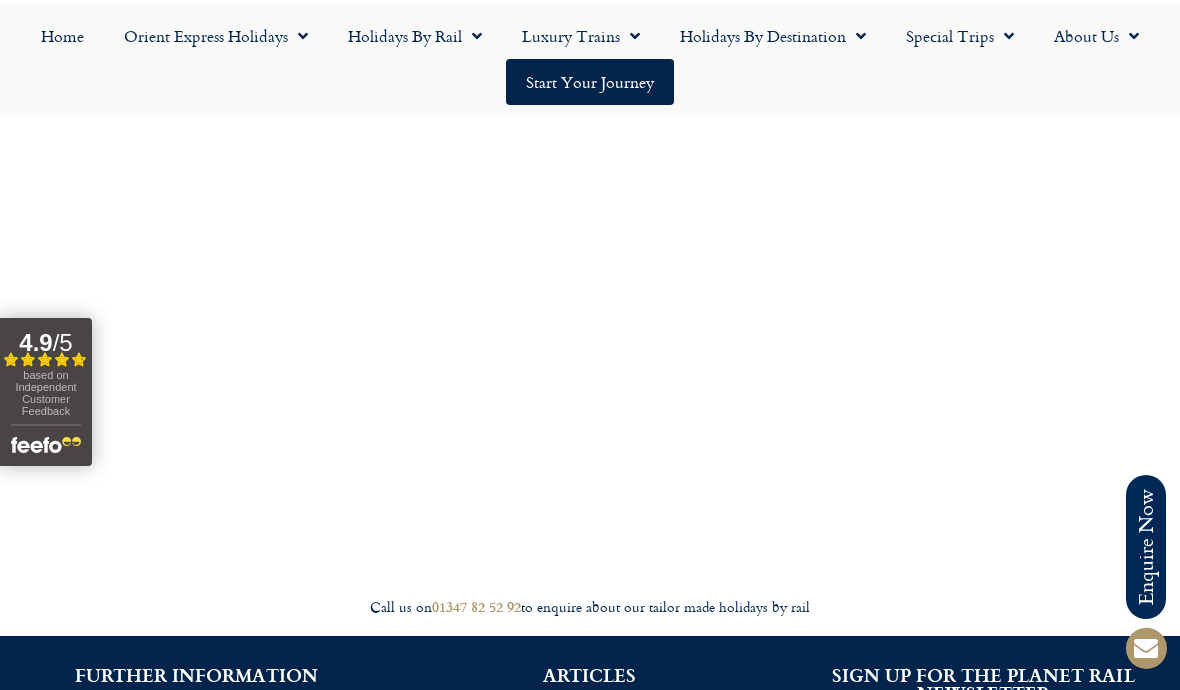 scroll, scrollTop: 6009, scrollLeft: 0, axis: vertical 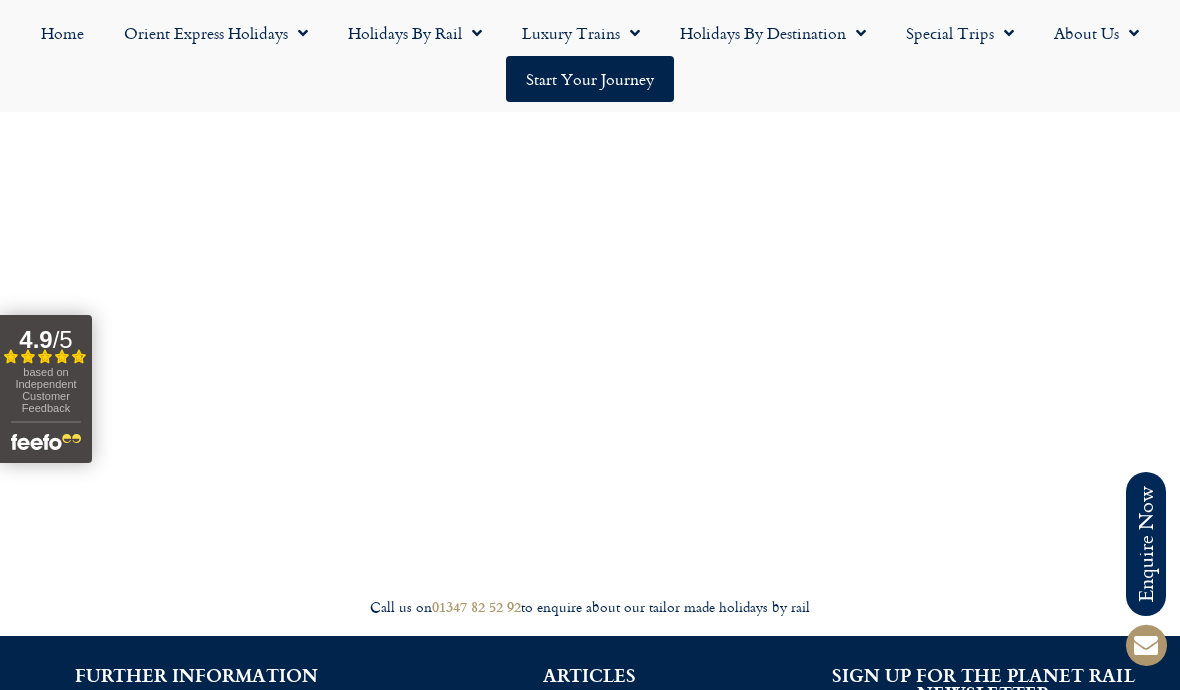 click on "Holidays by Rail" 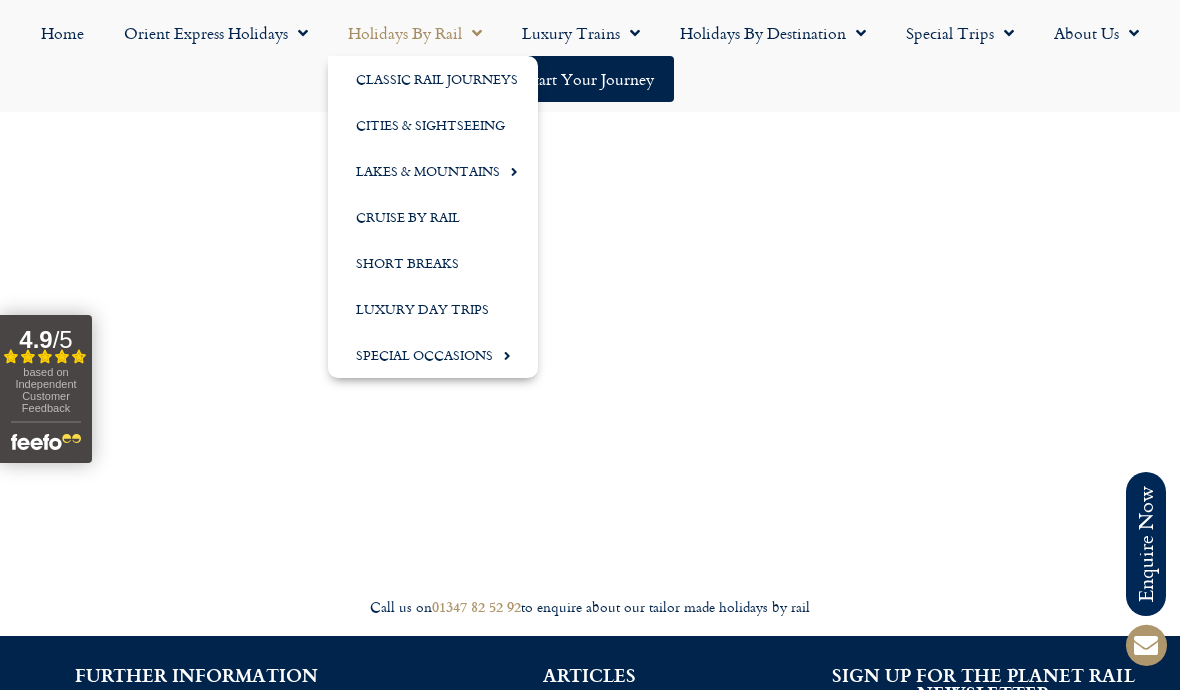 click on "Cities & Sightseeing" 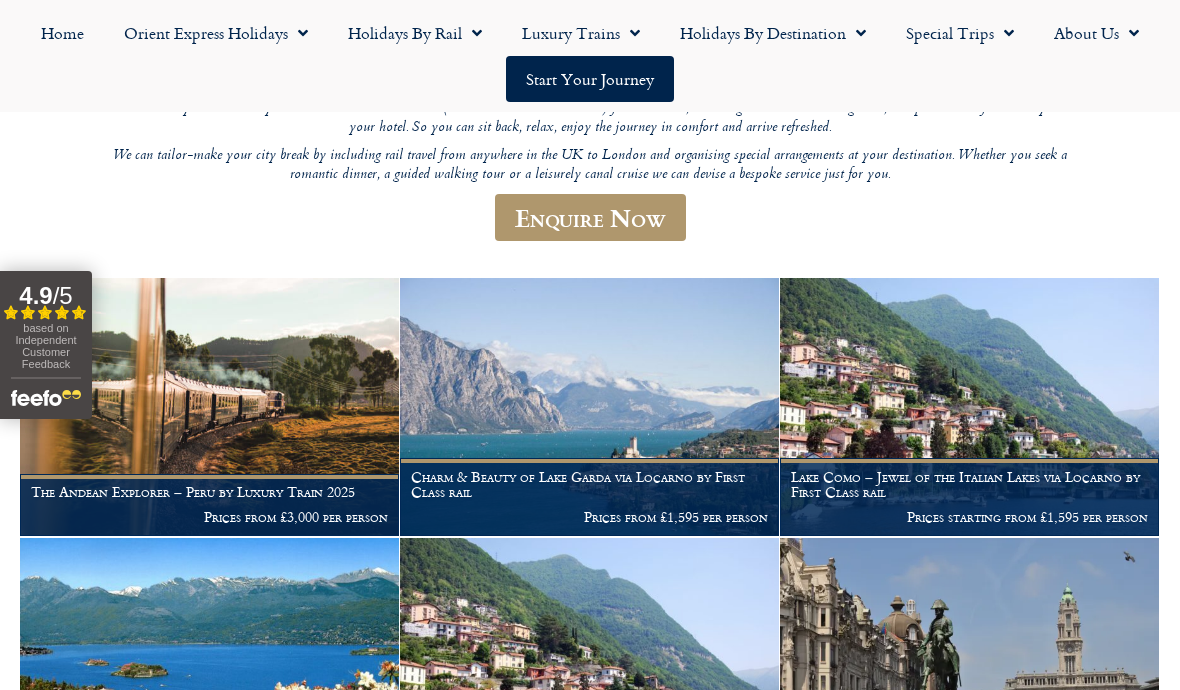 scroll, scrollTop: 336, scrollLeft: 0, axis: vertical 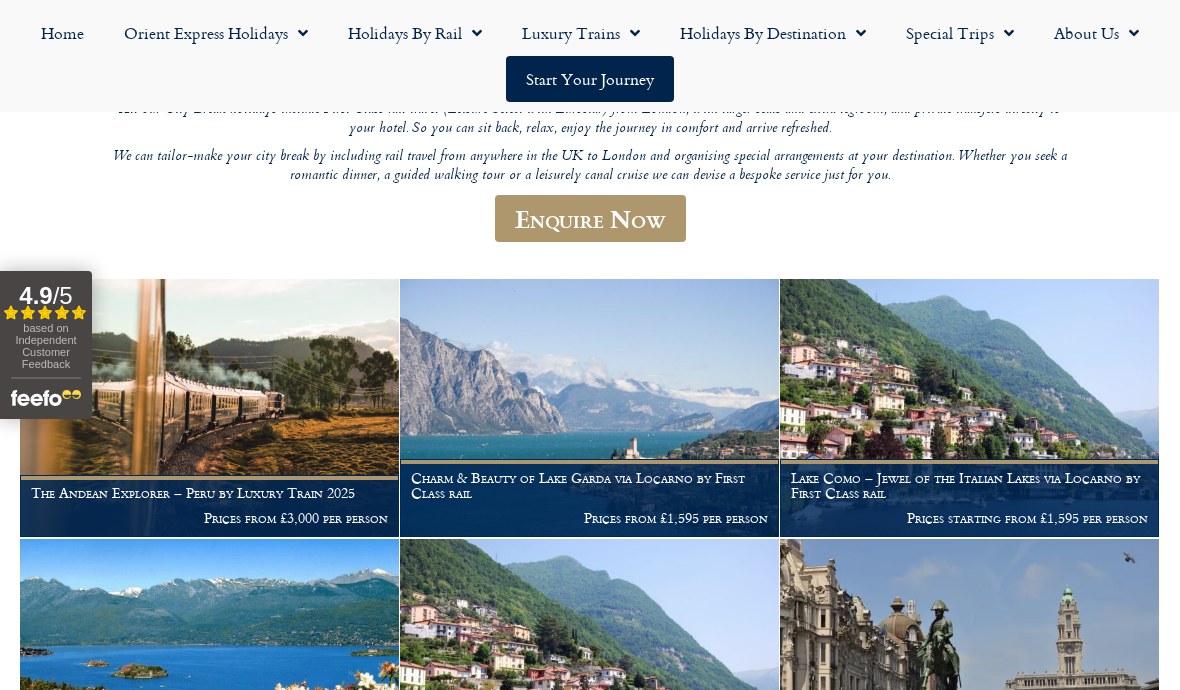 click at bounding box center [969, 408] 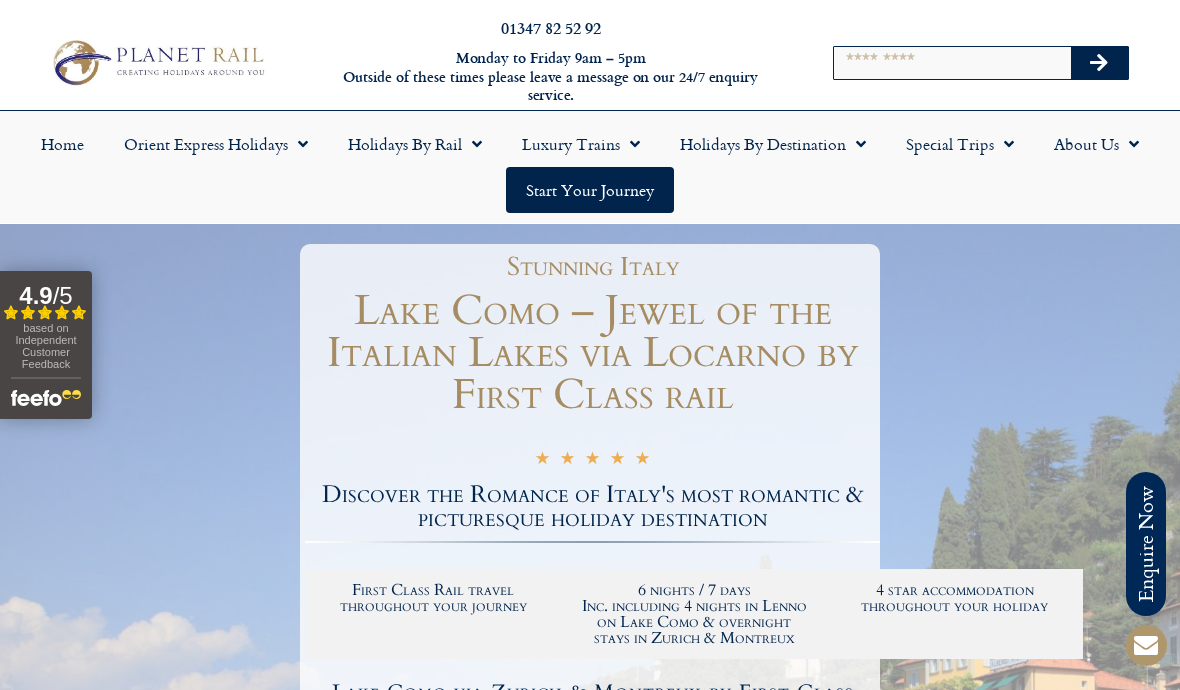 scroll, scrollTop: 0, scrollLeft: 0, axis: both 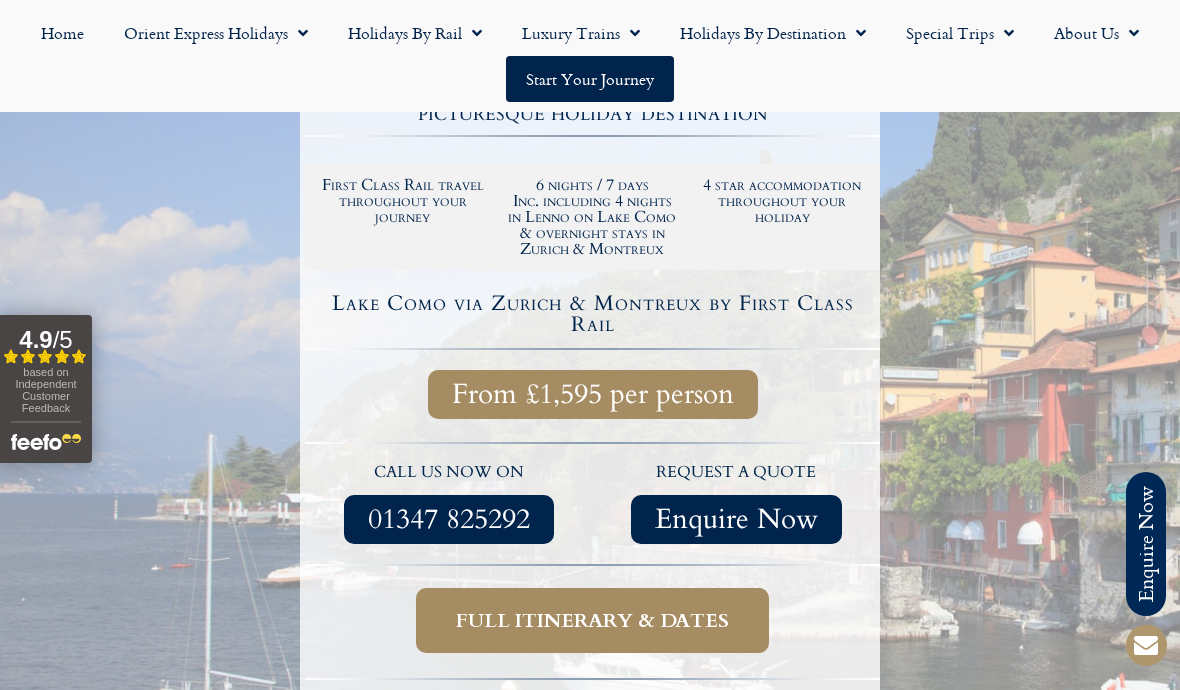 click on "Full itinerary & dates" at bounding box center [592, 620] 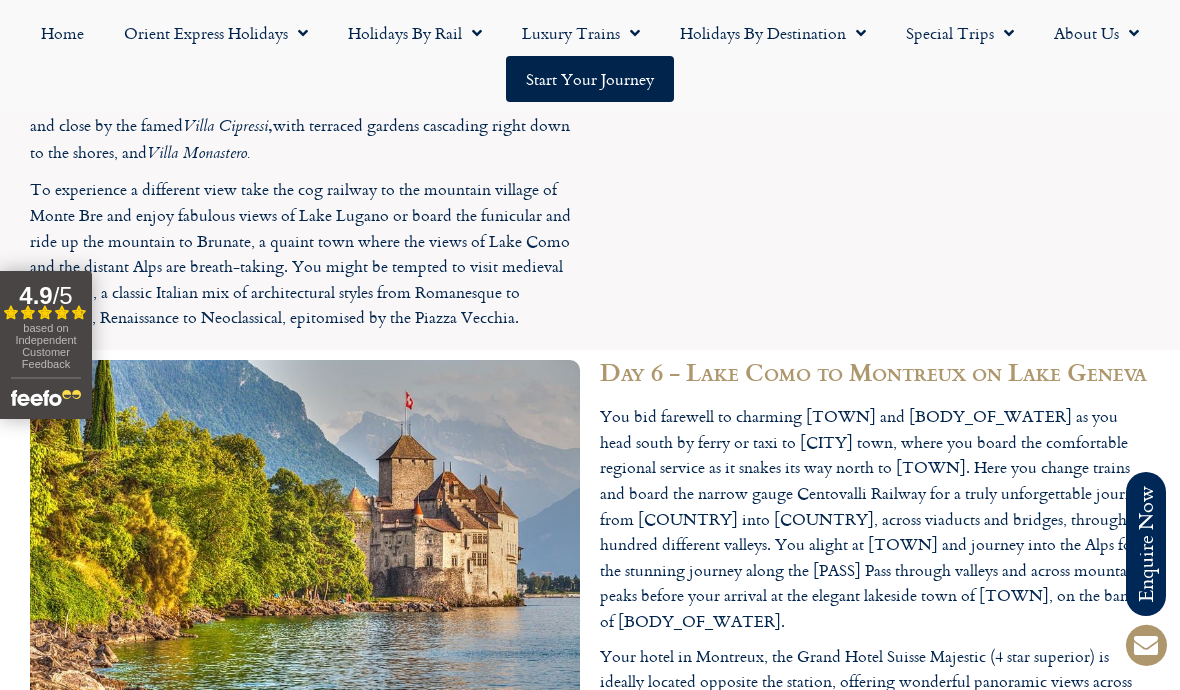 scroll, scrollTop: 4645, scrollLeft: 0, axis: vertical 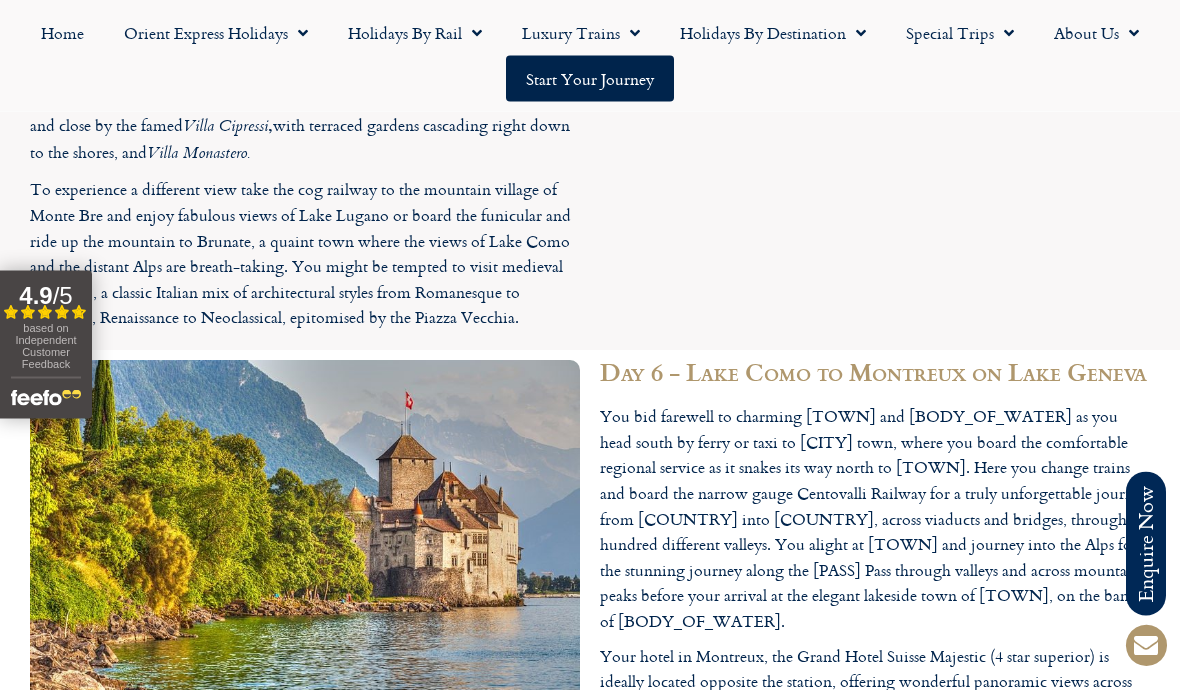 click on "Holidays by Rail" 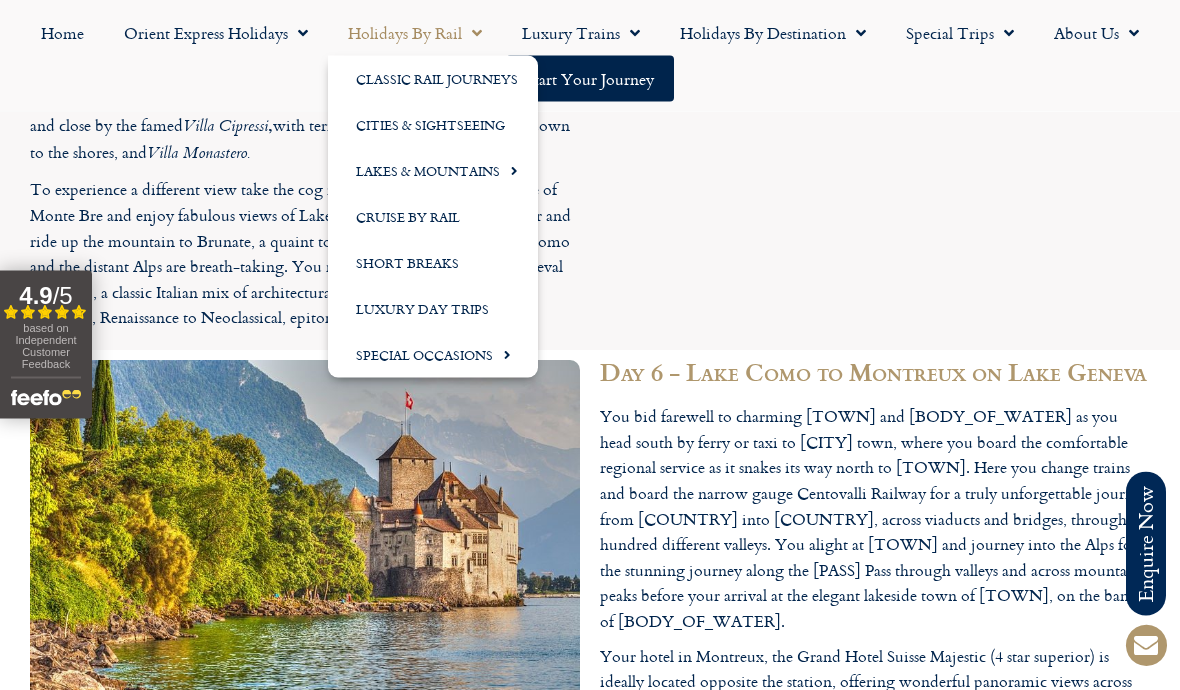 scroll, scrollTop: 4646, scrollLeft: 0, axis: vertical 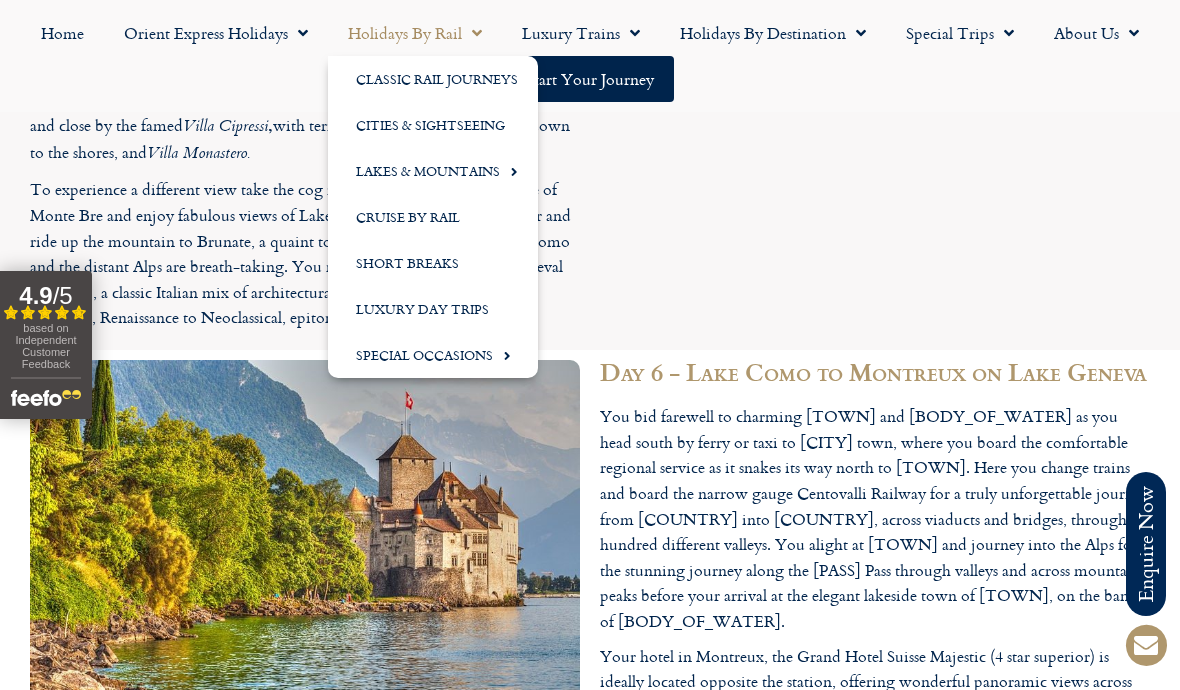 click on "Lakes & Mountains" 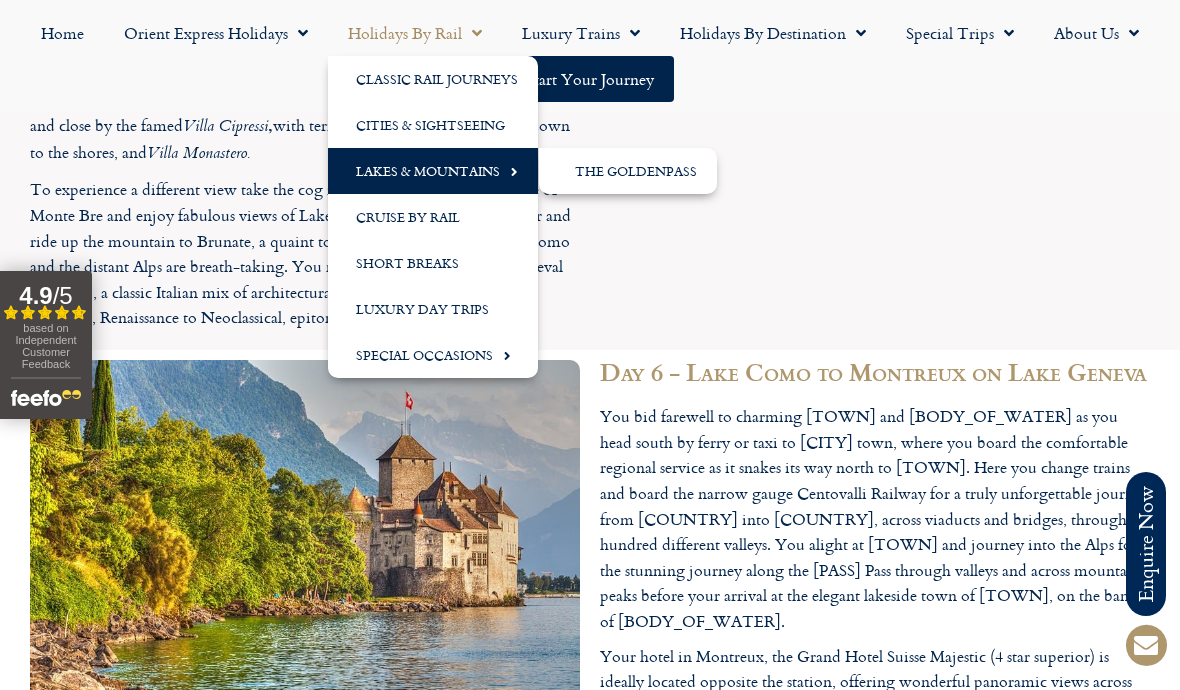 click on "The GoldenPass" 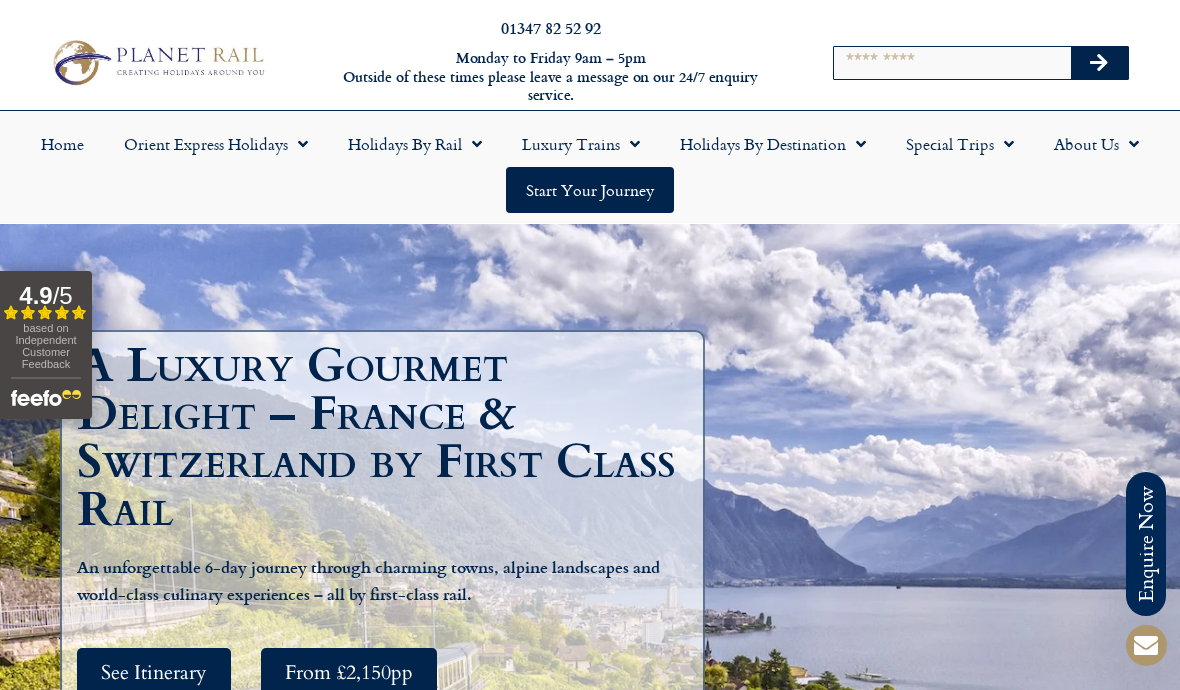 scroll, scrollTop: 0, scrollLeft: 0, axis: both 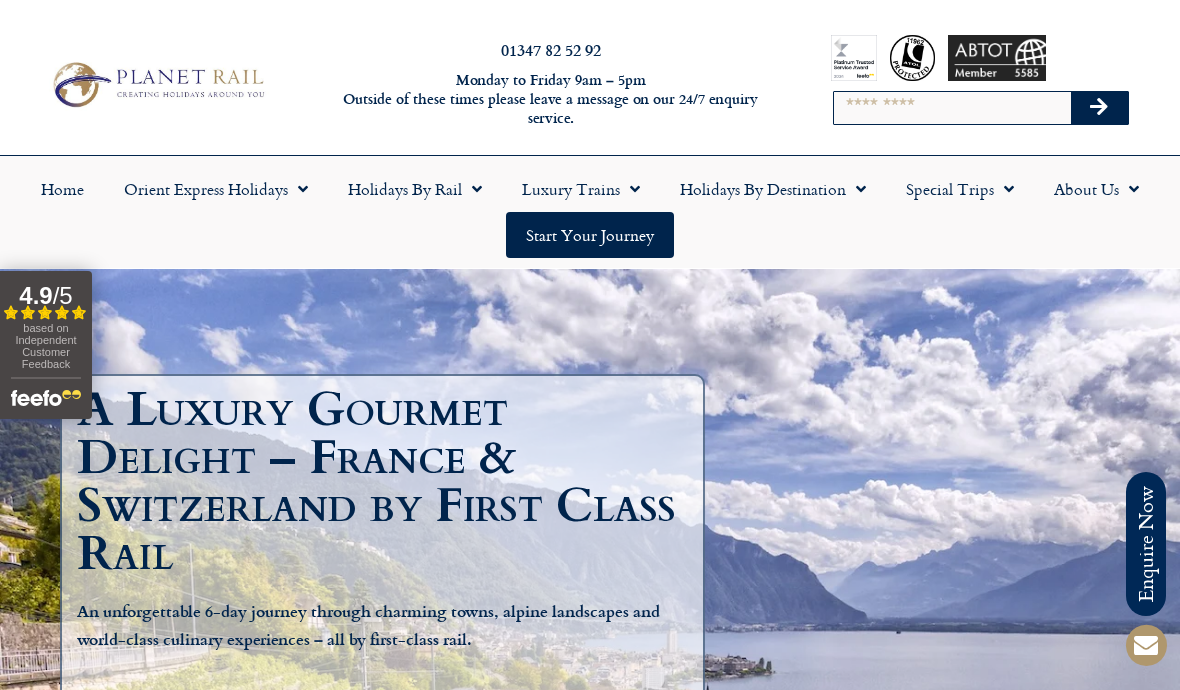 click on "Holidays by Destination" 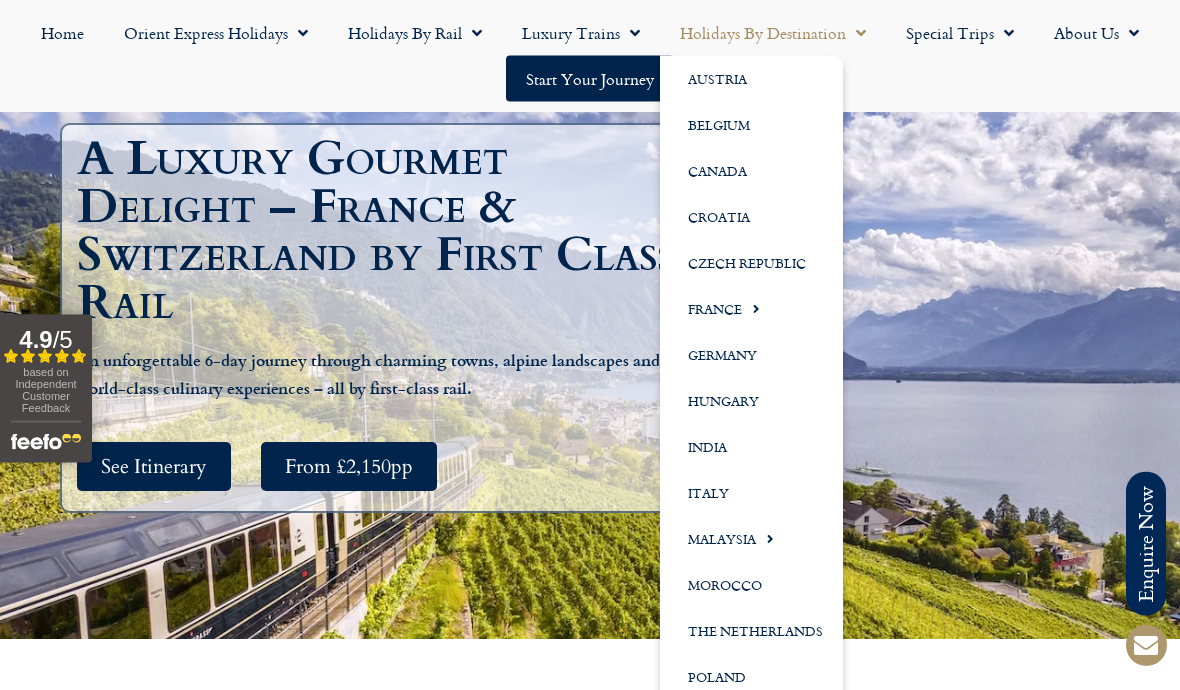 scroll, scrollTop: 251, scrollLeft: 0, axis: vertical 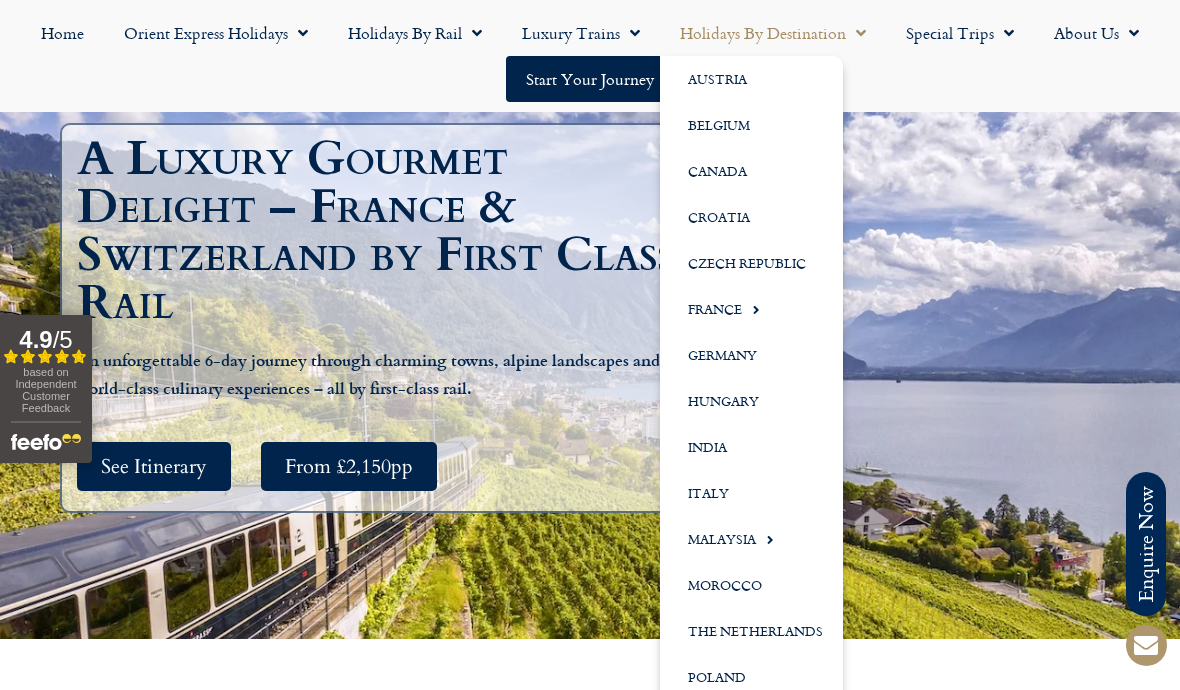 click on "Italy" 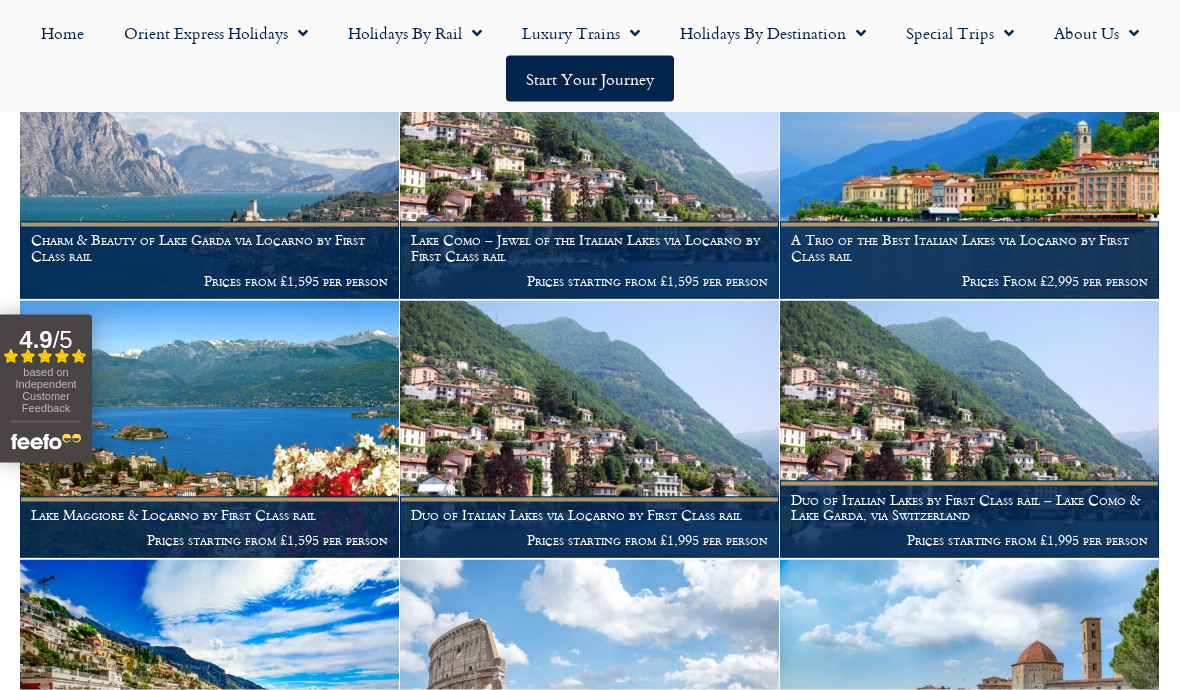 scroll, scrollTop: 556, scrollLeft: 0, axis: vertical 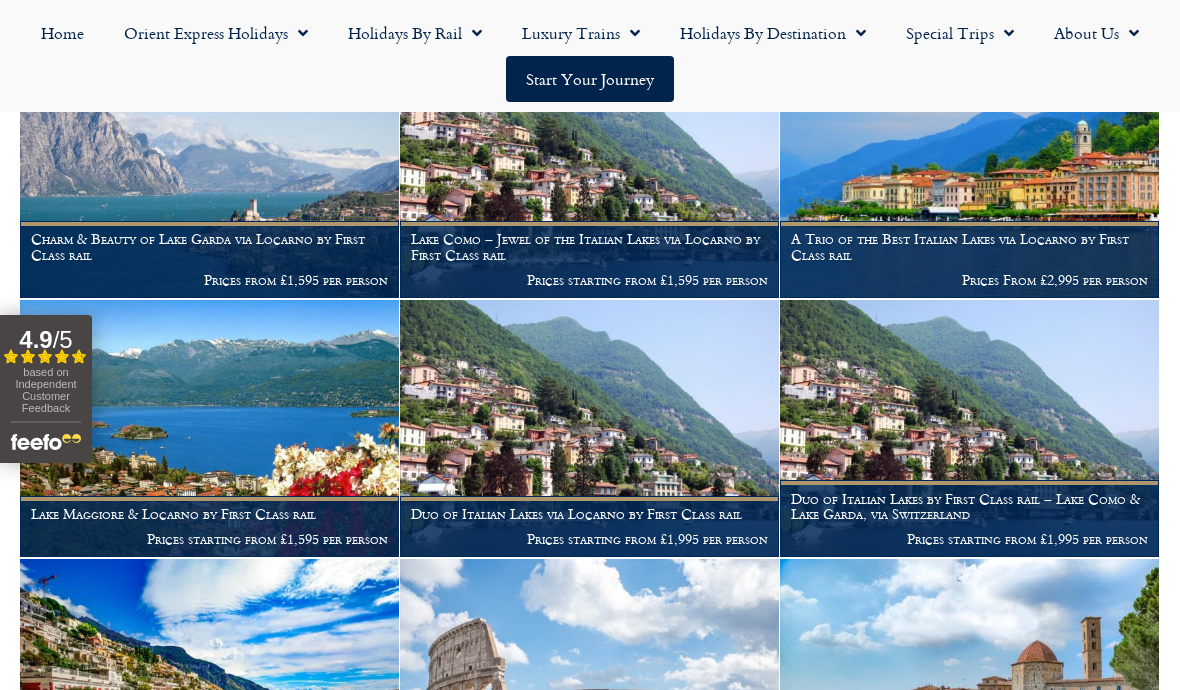 click on "A Trio of the Best Italian Lakes via Locarno by First Class rail
Prices From £2,995 per person" at bounding box center [969, 259] 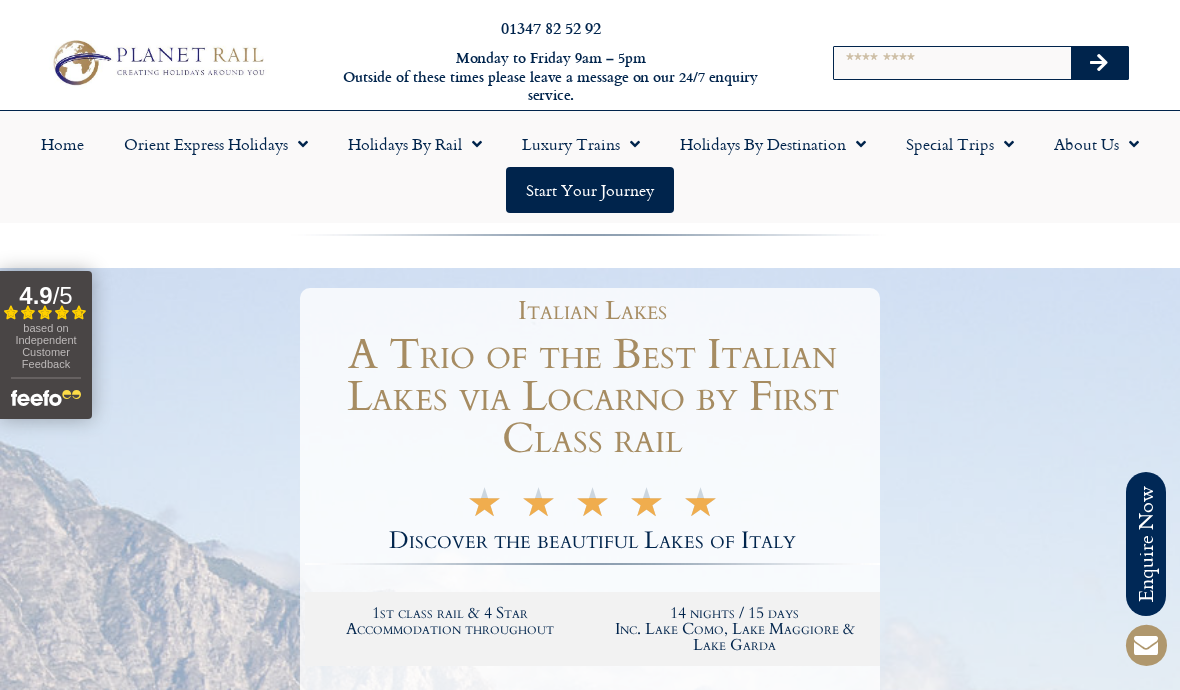 scroll, scrollTop: 0, scrollLeft: 0, axis: both 